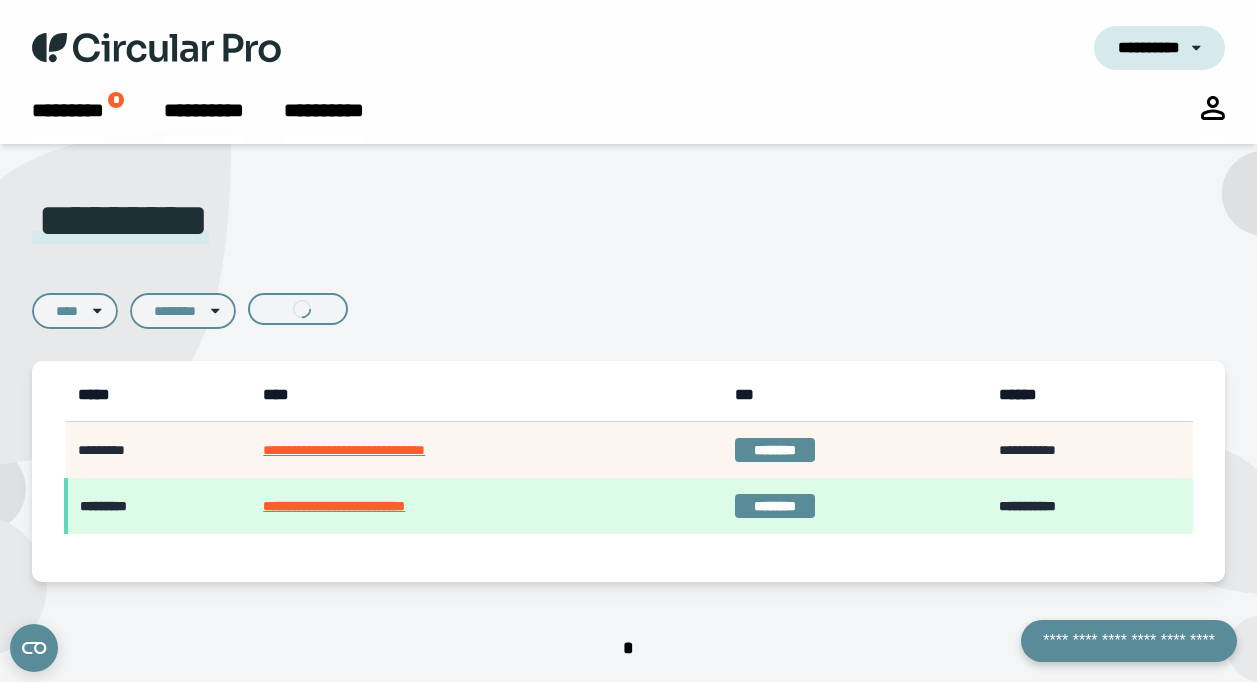 select on "*******" 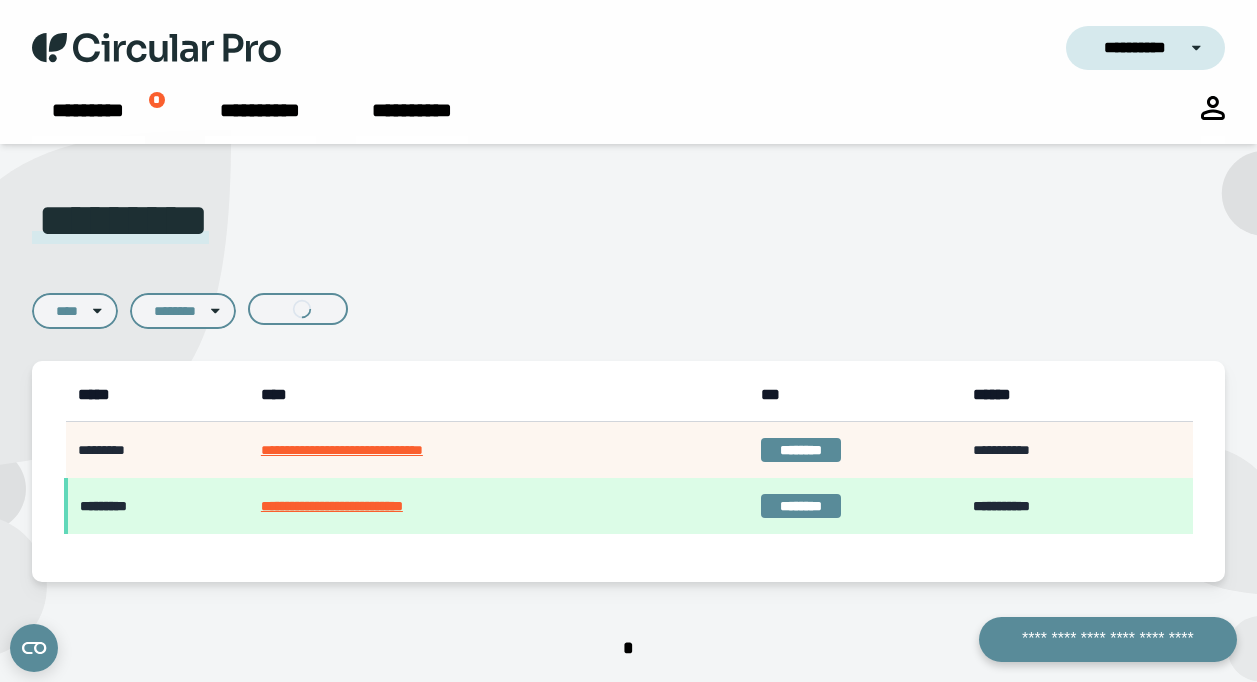 scroll, scrollTop: 0, scrollLeft: 0, axis: both 